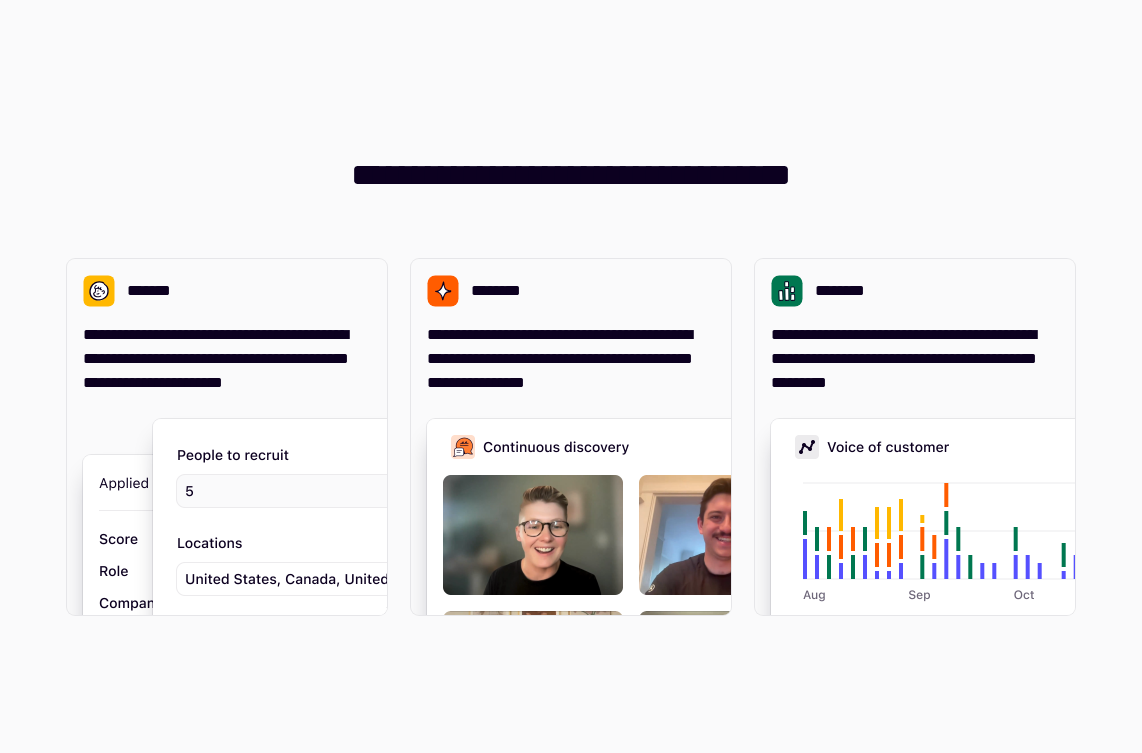 scroll, scrollTop: 0, scrollLeft: 0, axis: both 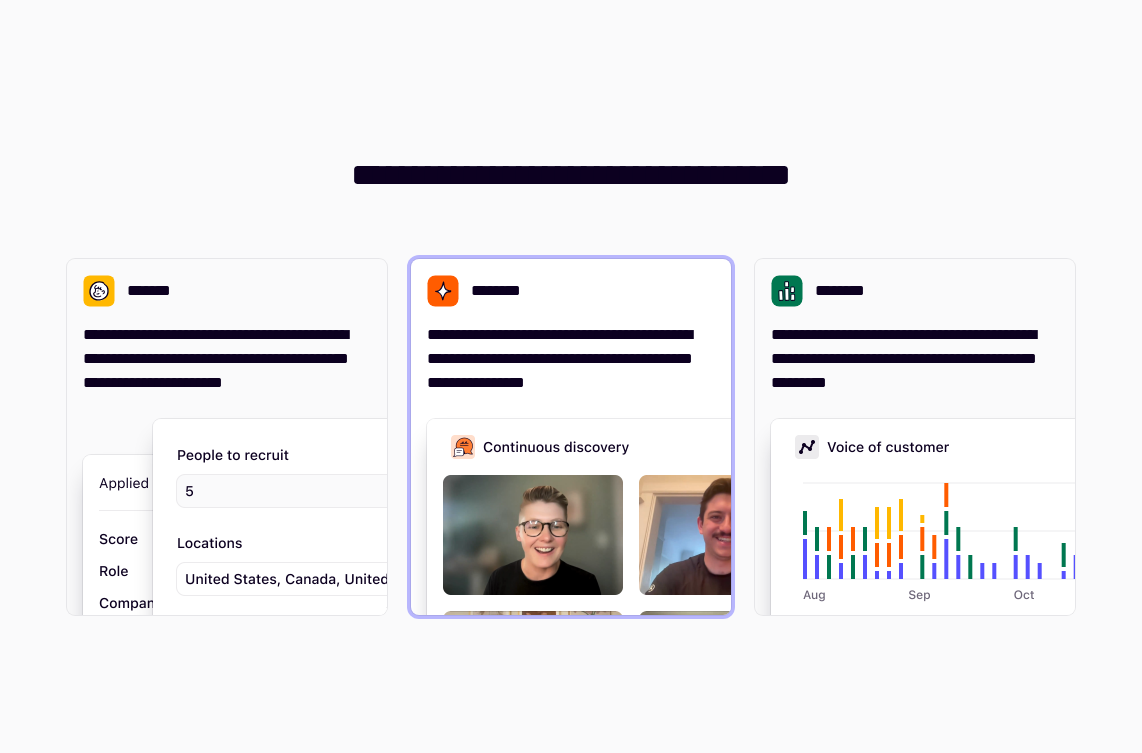 click on "**********" at bounding box center (571, 327) 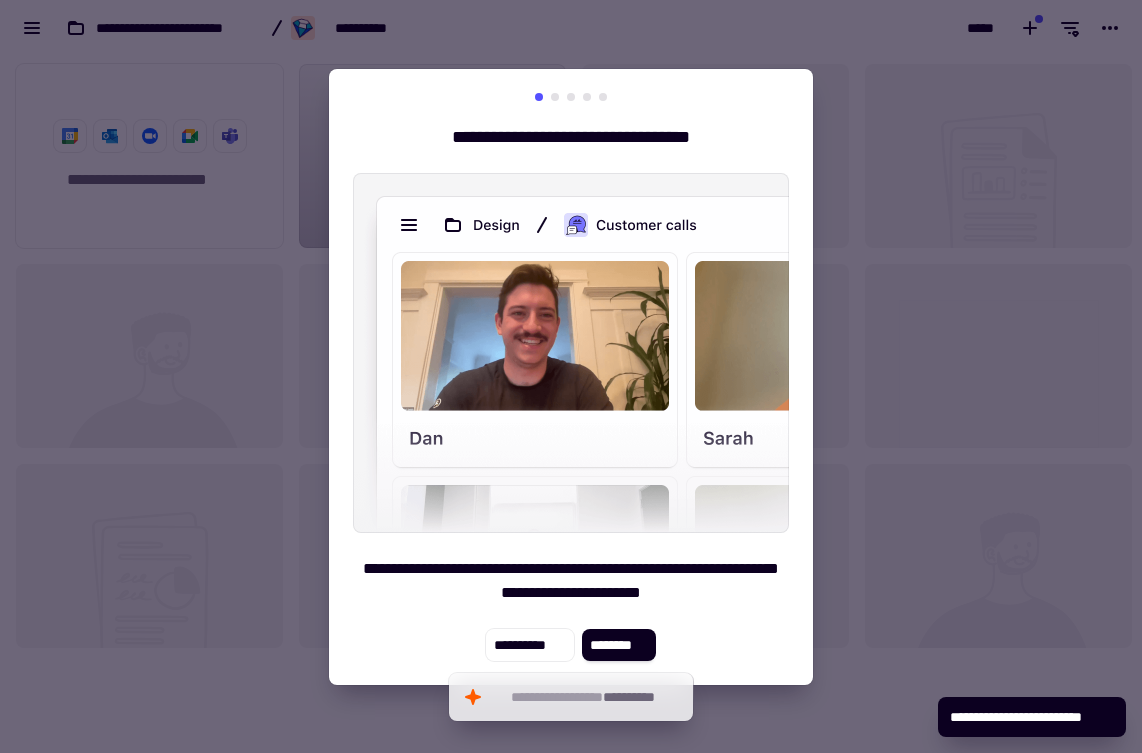 scroll, scrollTop: 16, scrollLeft: 16, axis: both 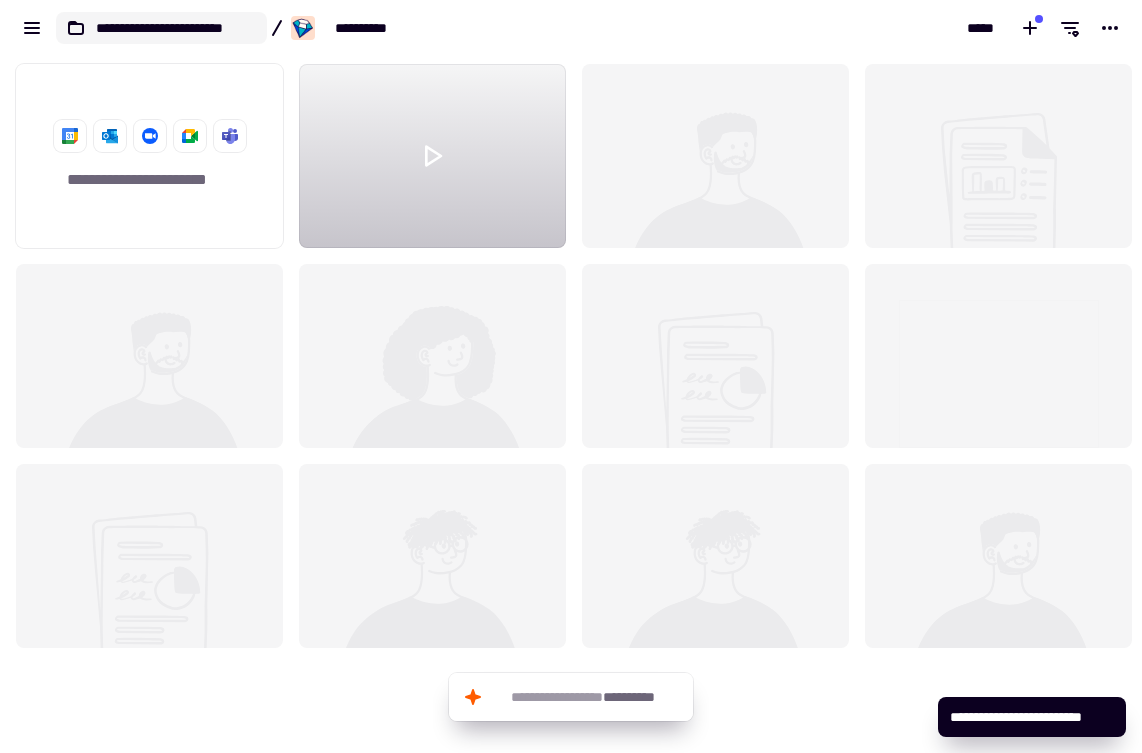 click on "**********" 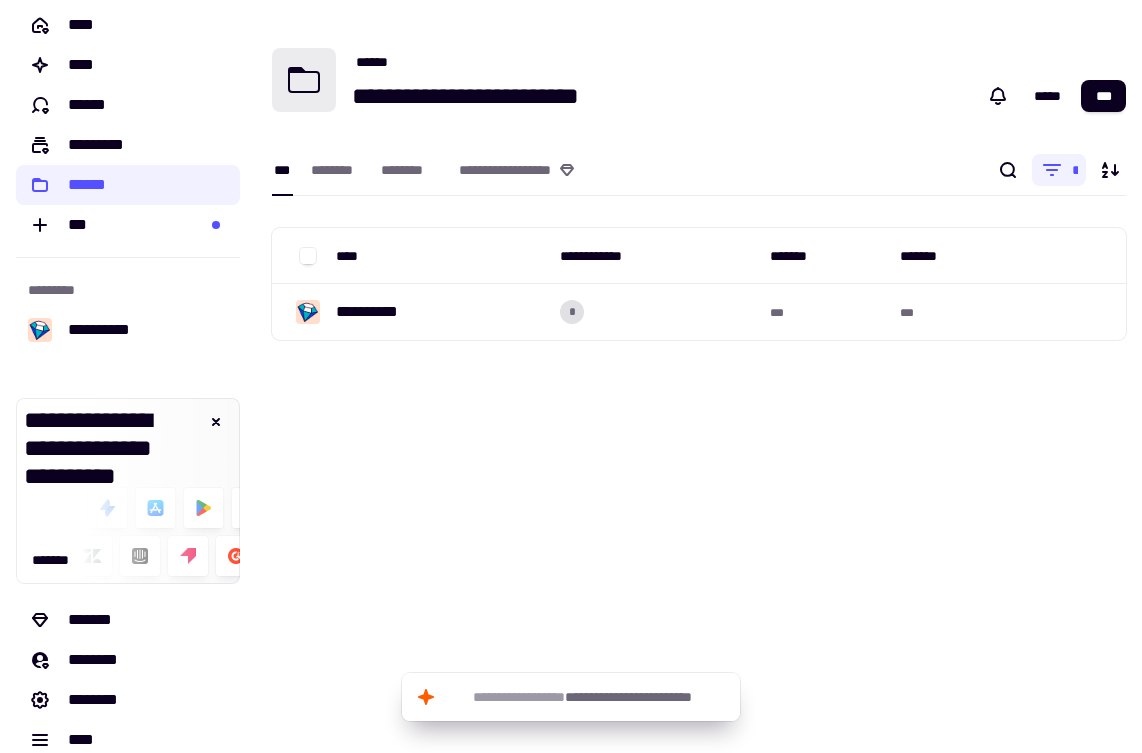 scroll, scrollTop: 0, scrollLeft: 0, axis: both 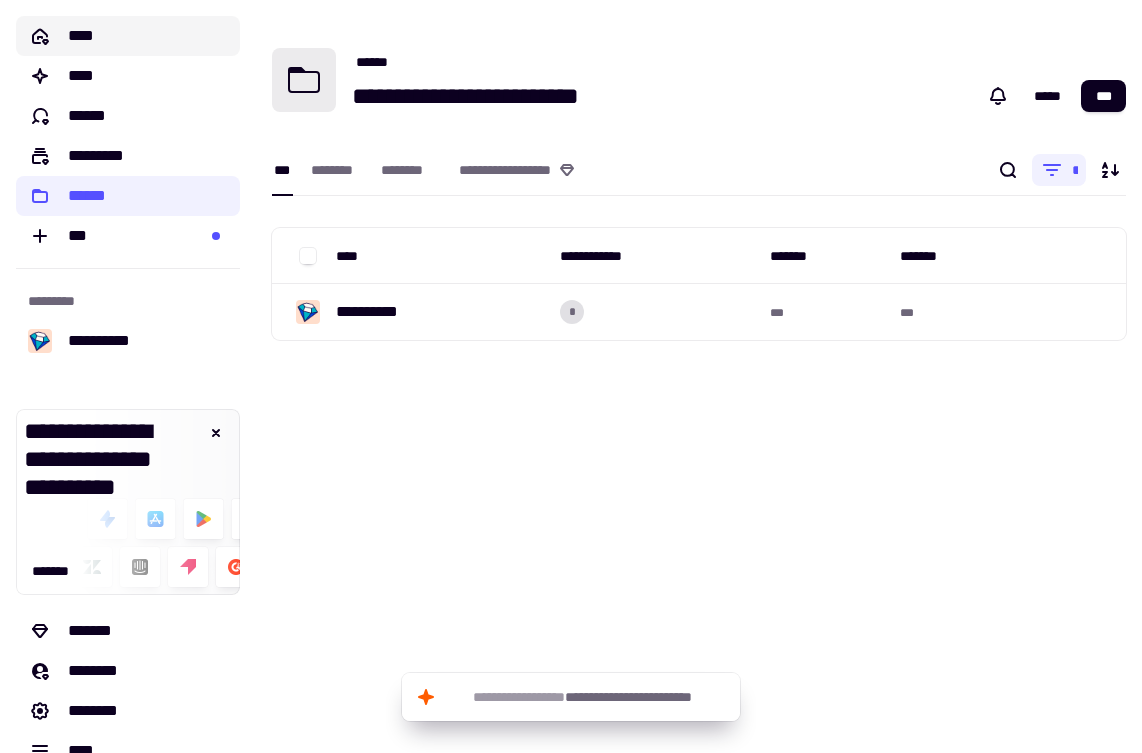 click on "****" 